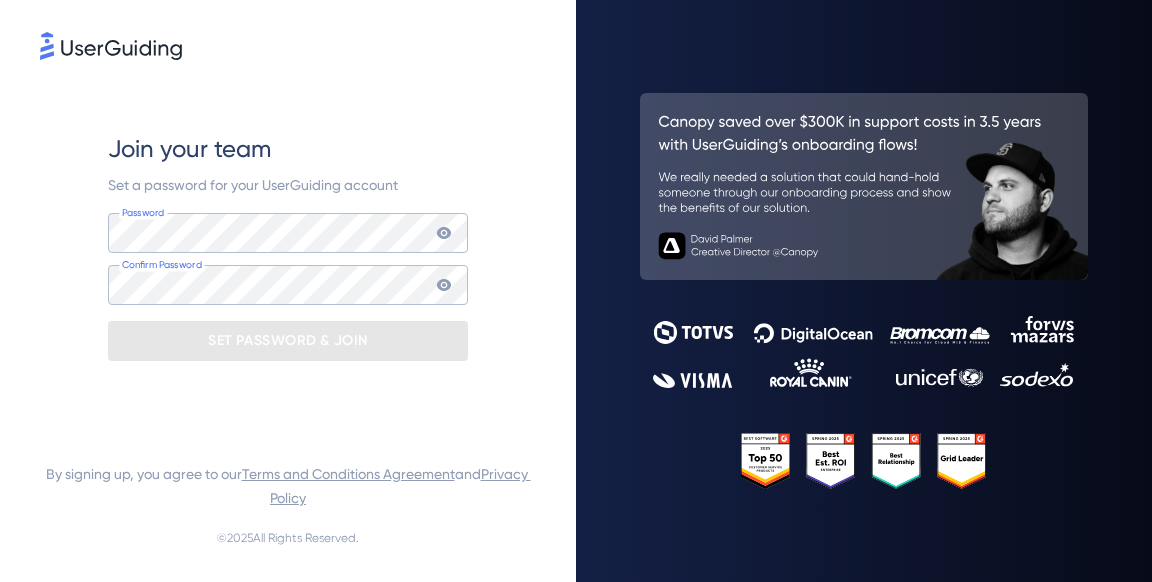 scroll, scrollTop: 0, scrollLeft: 0, axis: both 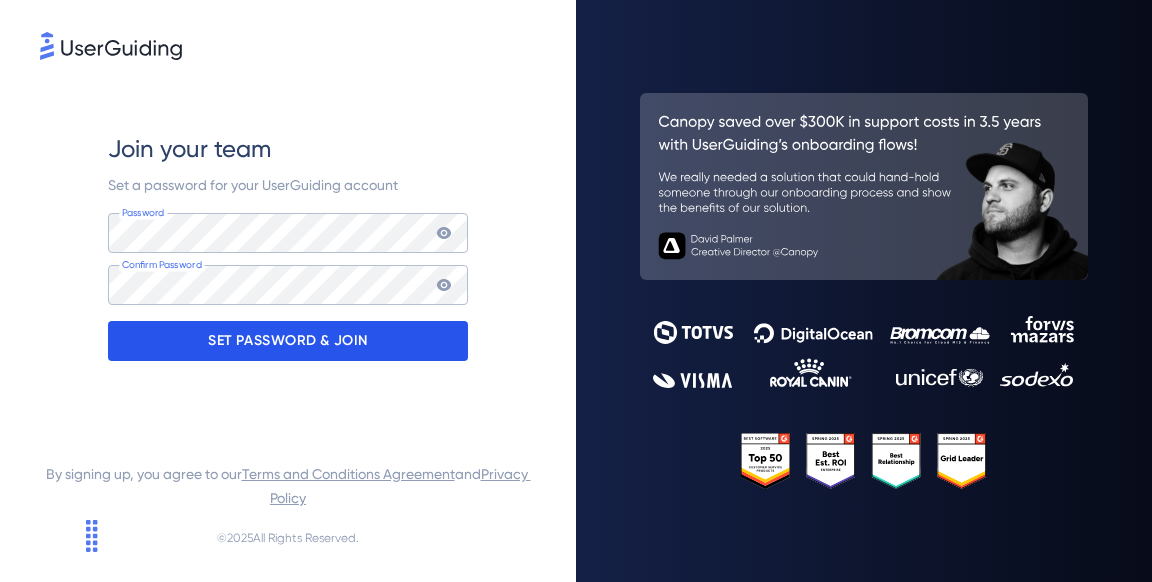 click on "SET PASSWORD & JOIN" at bounding box center [288, 341] 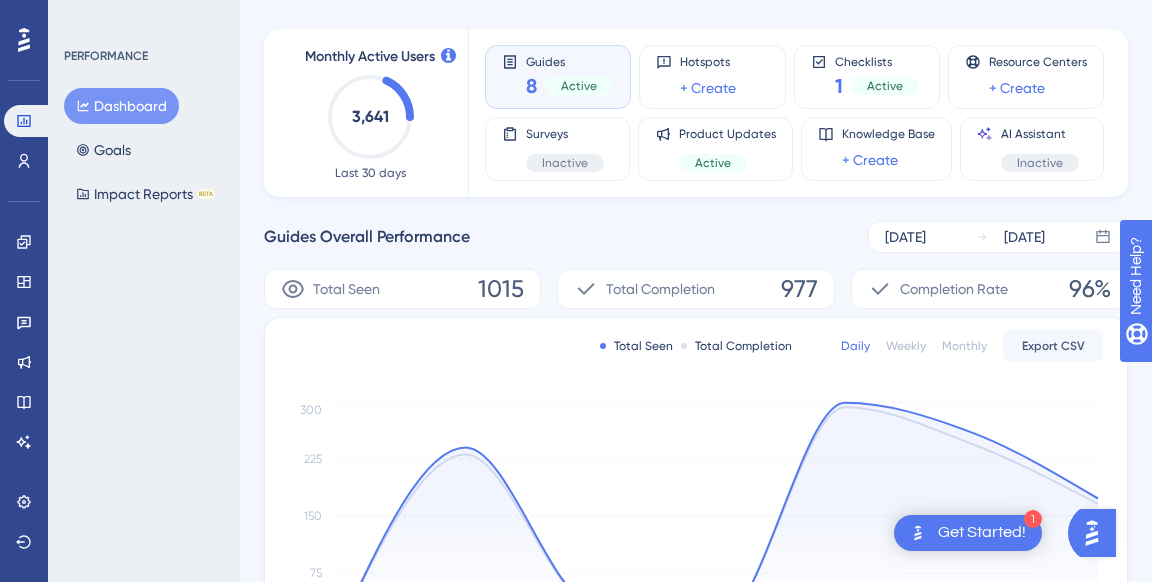 scroll, scrollTop: 0, scrollLeft: 0, axis: both 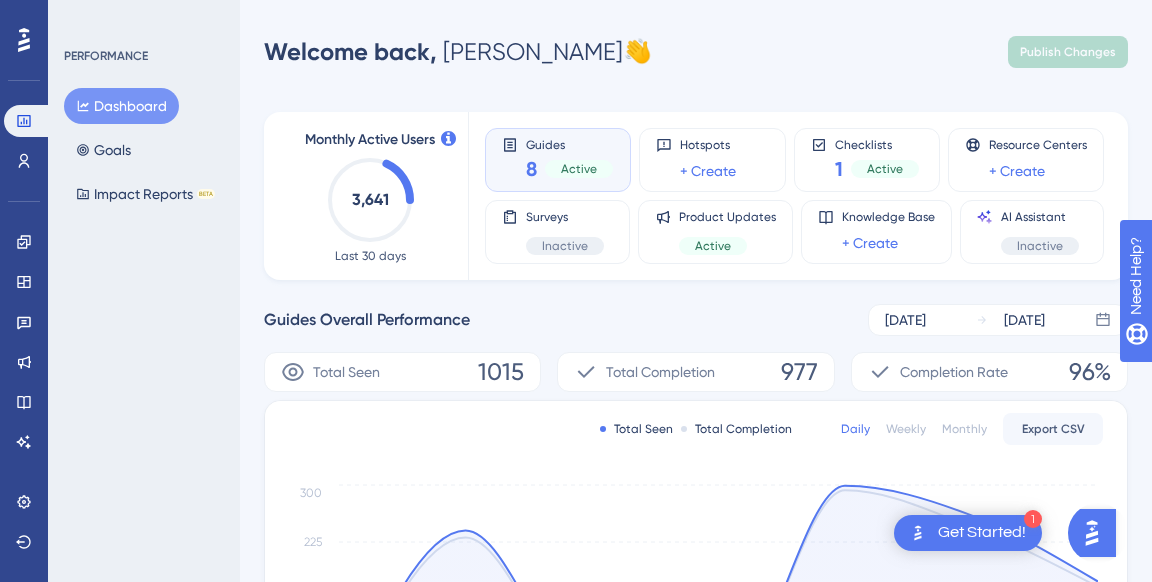 click on "Guides" at bounding box center (569, 144) 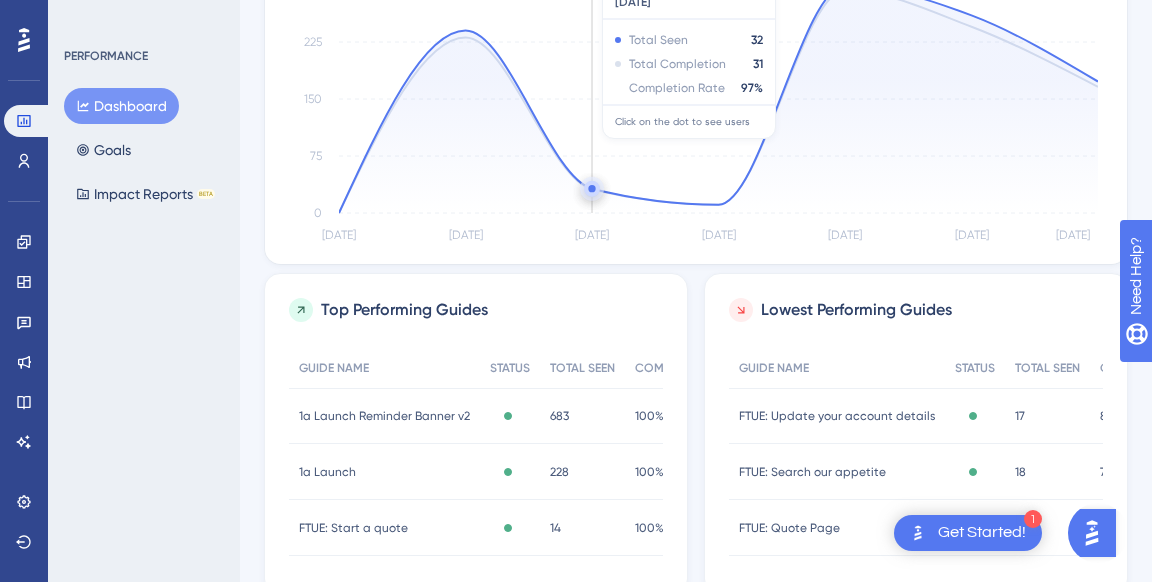 scroll, scrollTop: 577, scrollLeft: 0, axis: vertical 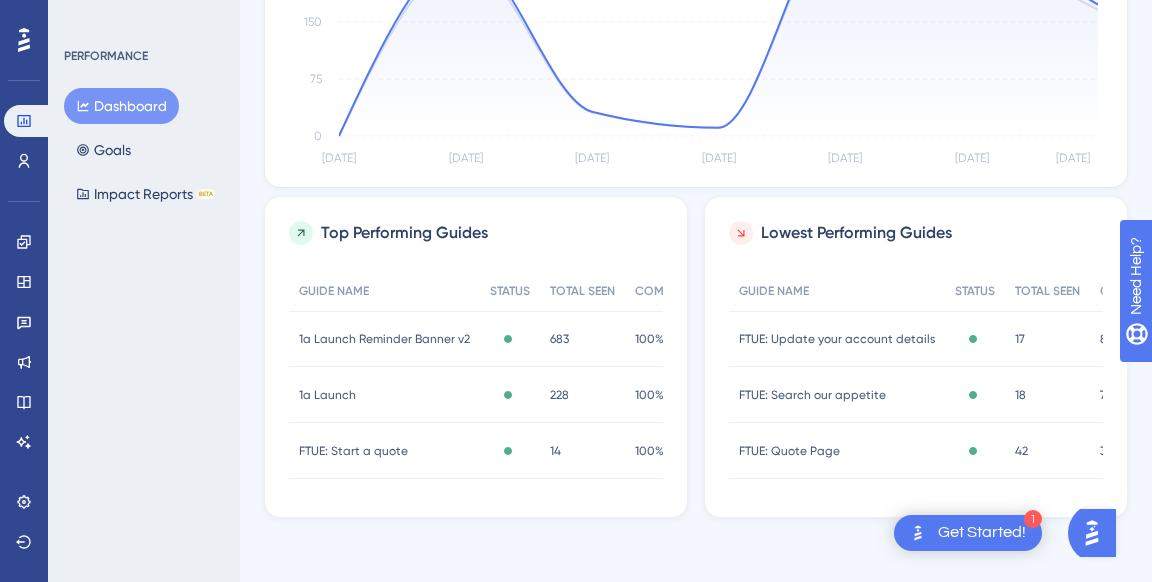 click on "1a Launch Reminder Banner v2" at bounding box center [384, 339] 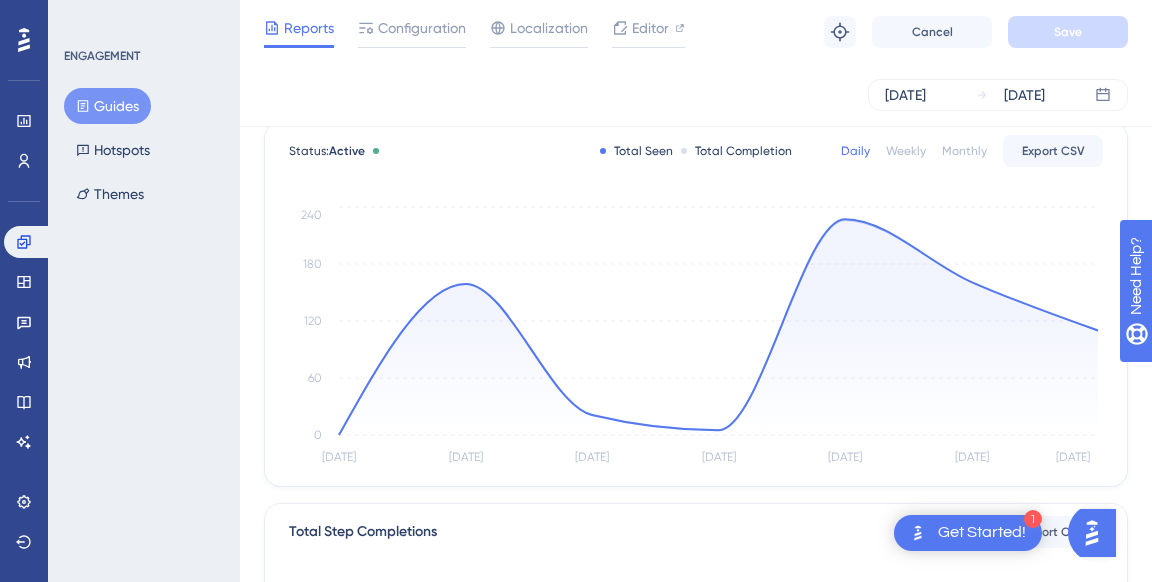 scroll, scrollTop: 0, scrollLeft: 0, axis: both 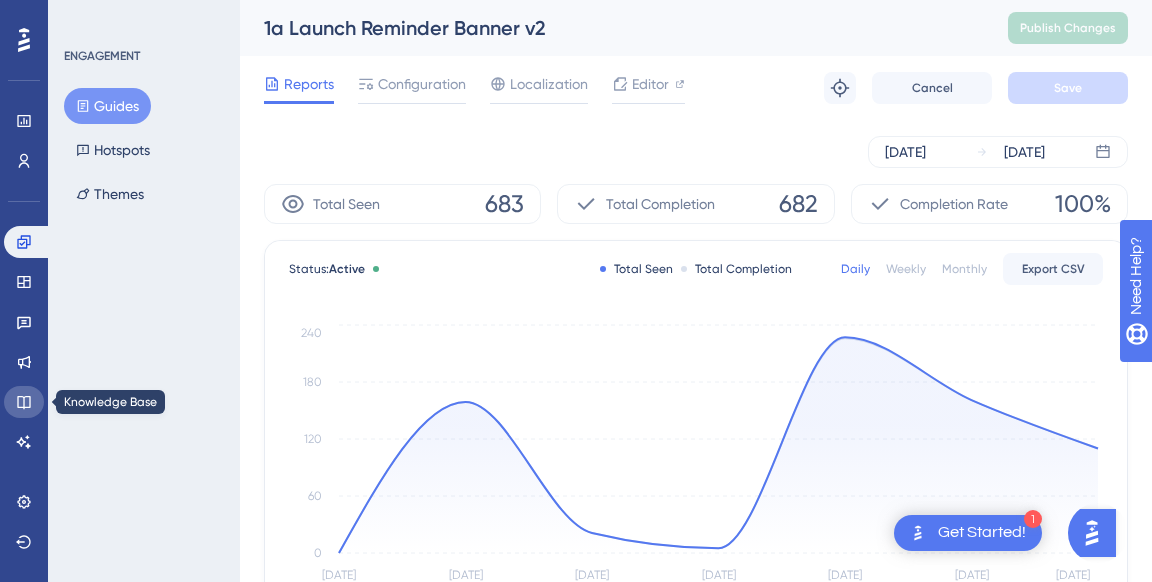 click 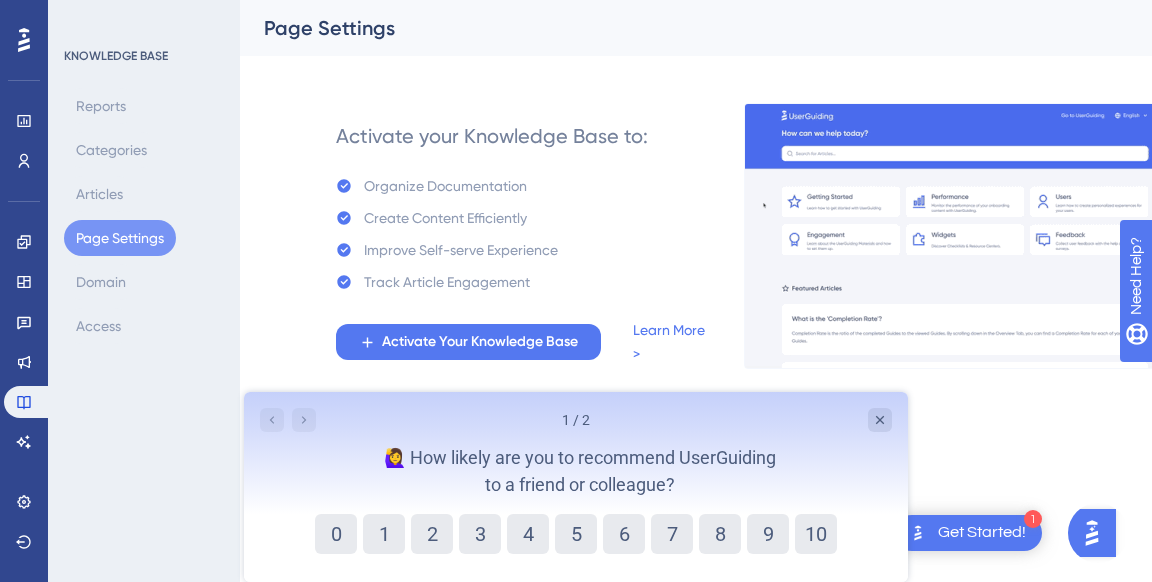 scroll, scrollTop: 0, scrollLeft: 0, axis: both 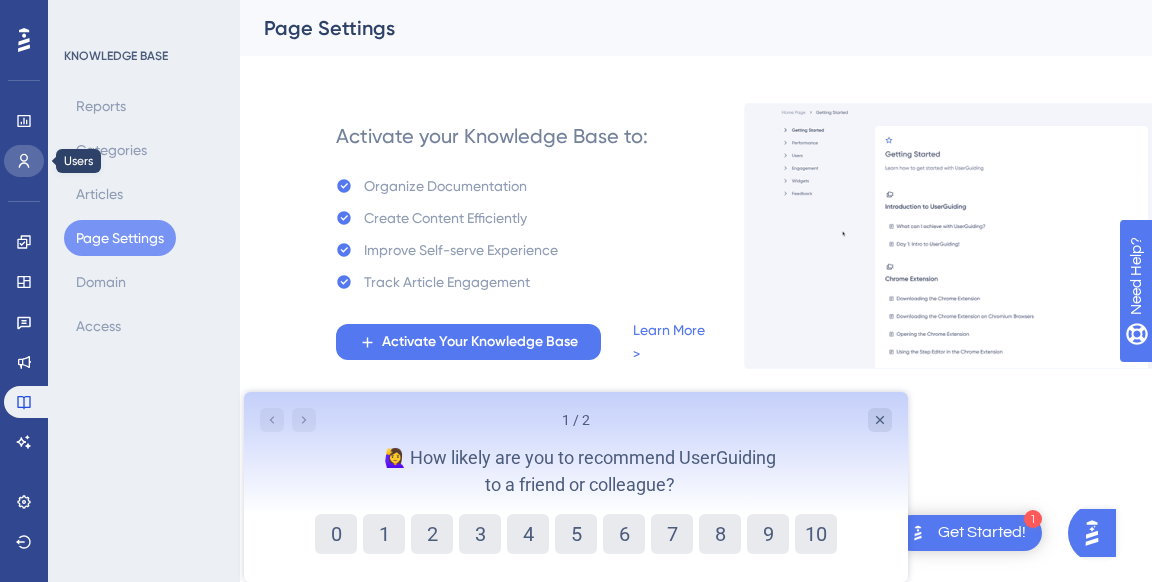 click 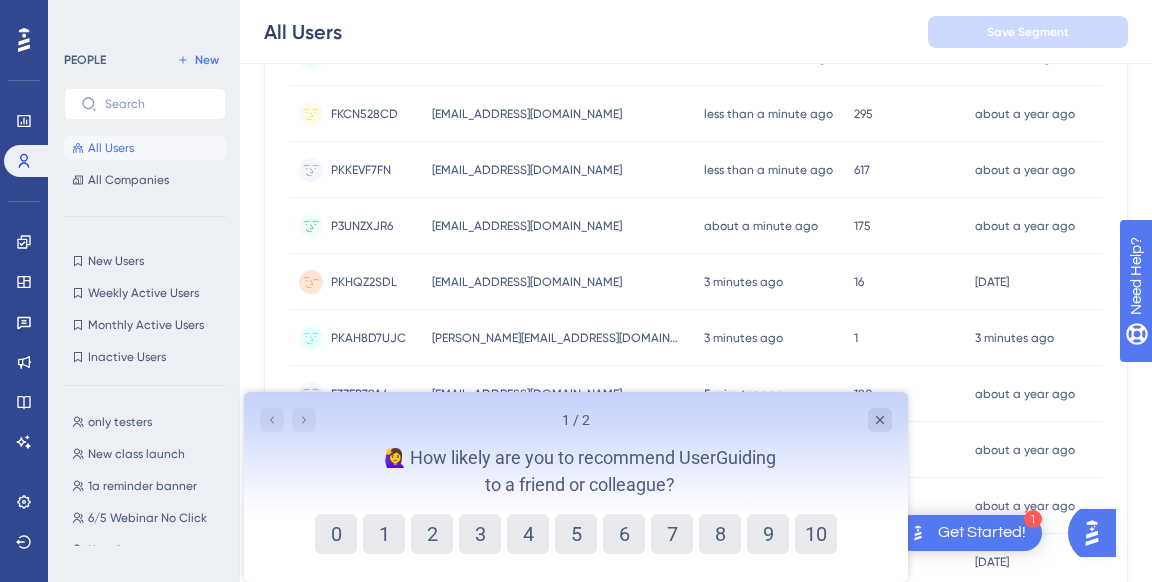 scroll, scrollTop: 368, scrollLeft: 0, axis: vertical 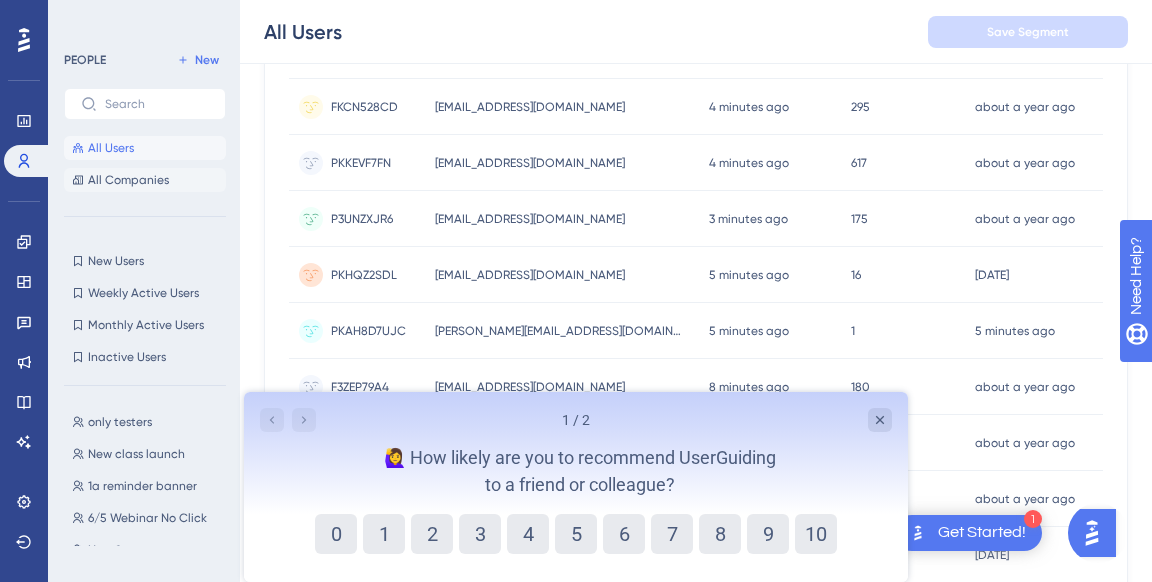 click on "All Companies" at bounding box center (128, 180) 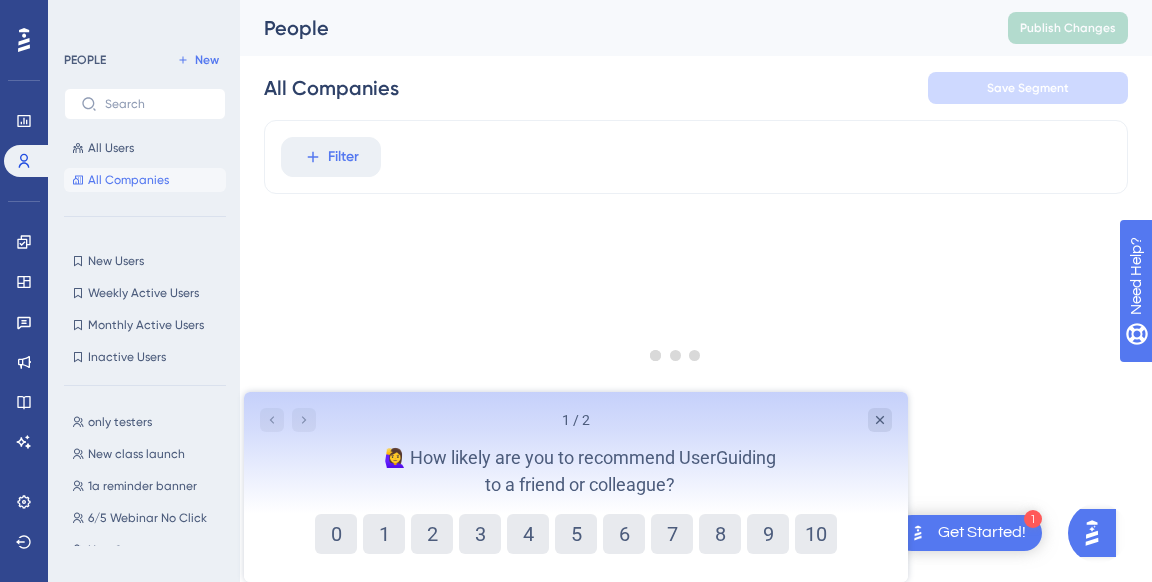 scroll, scrollTop: 0, scrollLeft: 0, axis: both 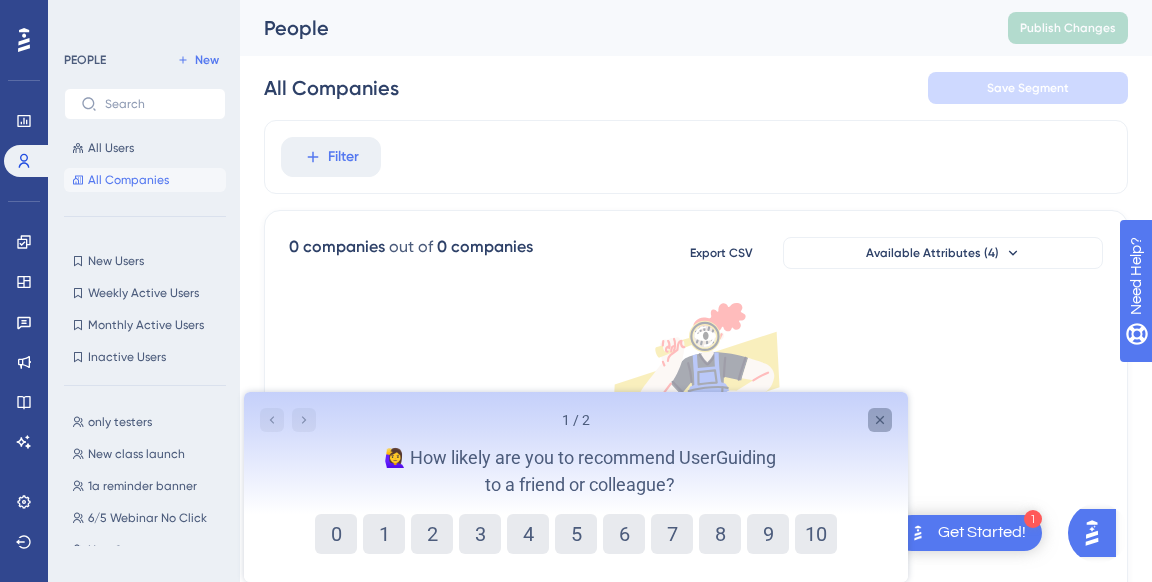 click 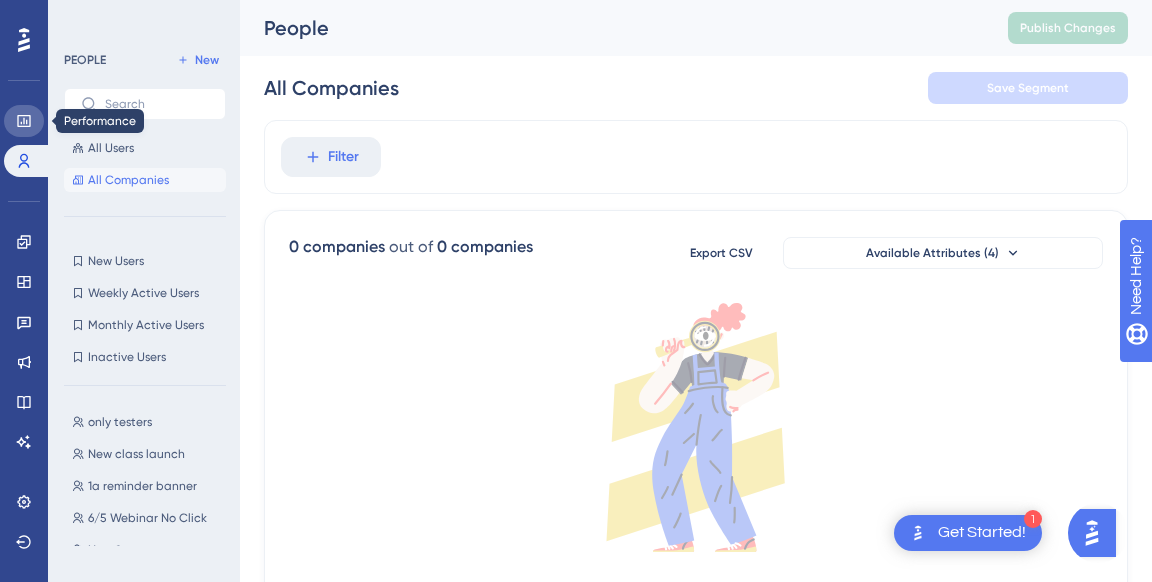 click at bounding box center [24, 121] 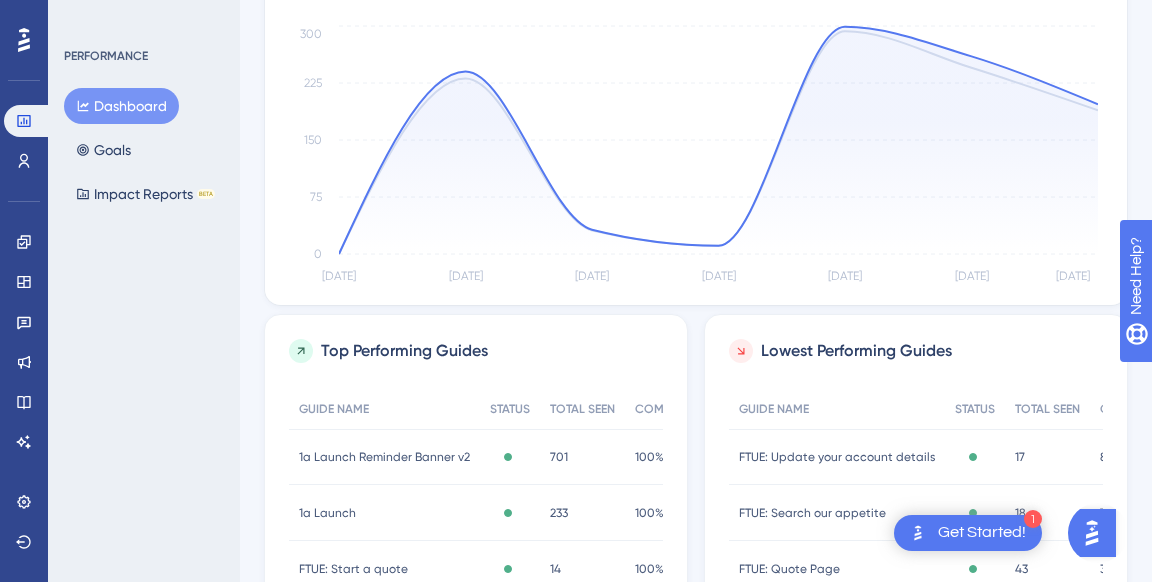 scroll, scrollTop: 577, scrollLeft: 0, axis: vertical 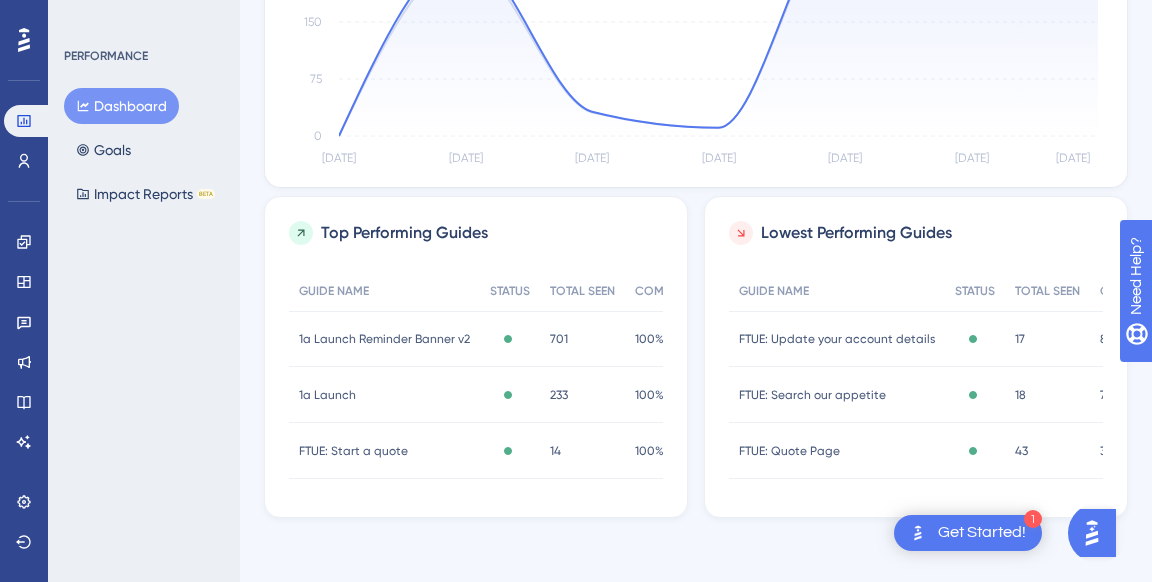 click on "1a Launch Reminder Banner v2" at bounding box center [384, 339] 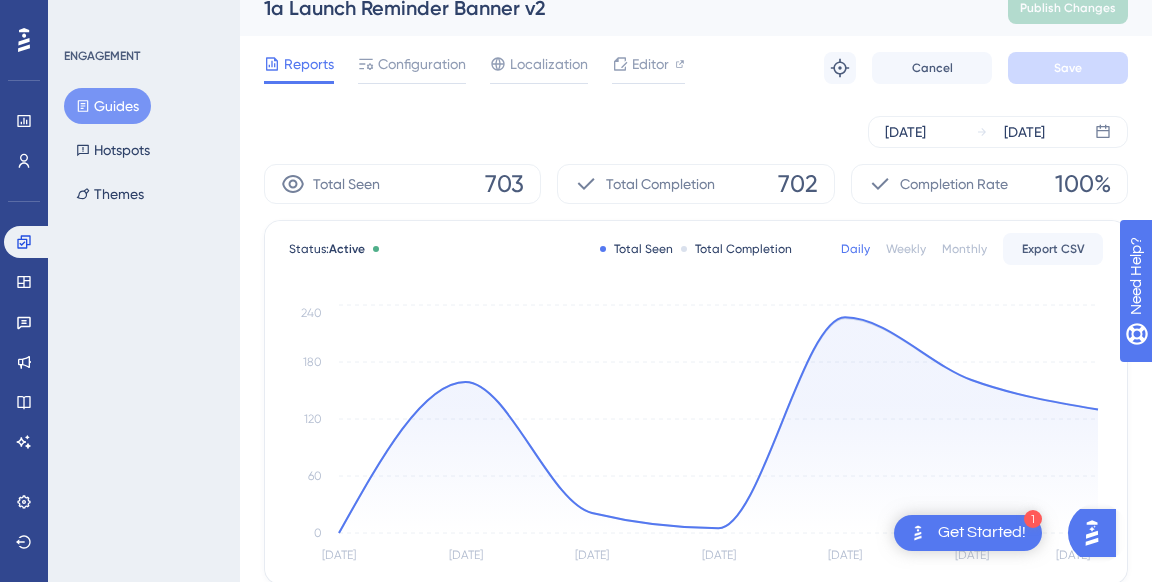 scroll, scrollTop: 0, scrollLeft: 0, axis: both 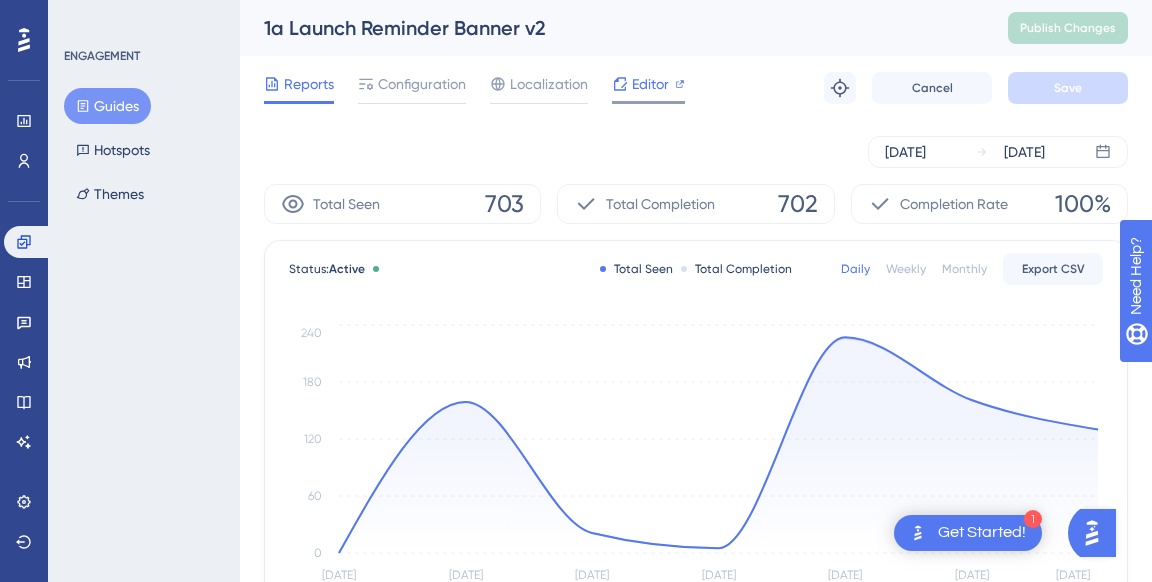 click on "Editor" at bounding box center [650, 84] 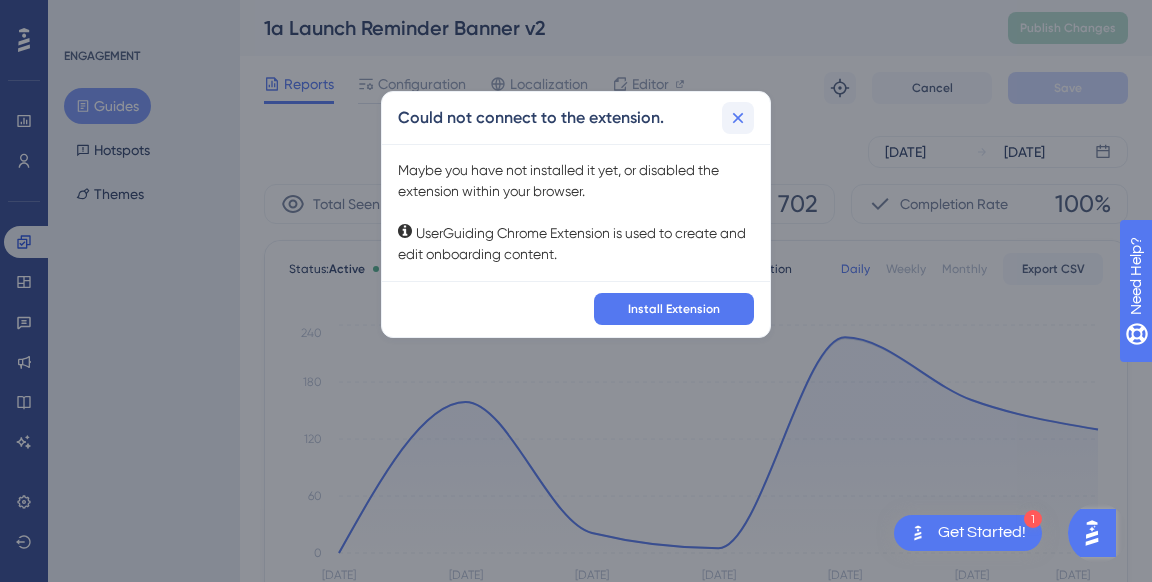 click 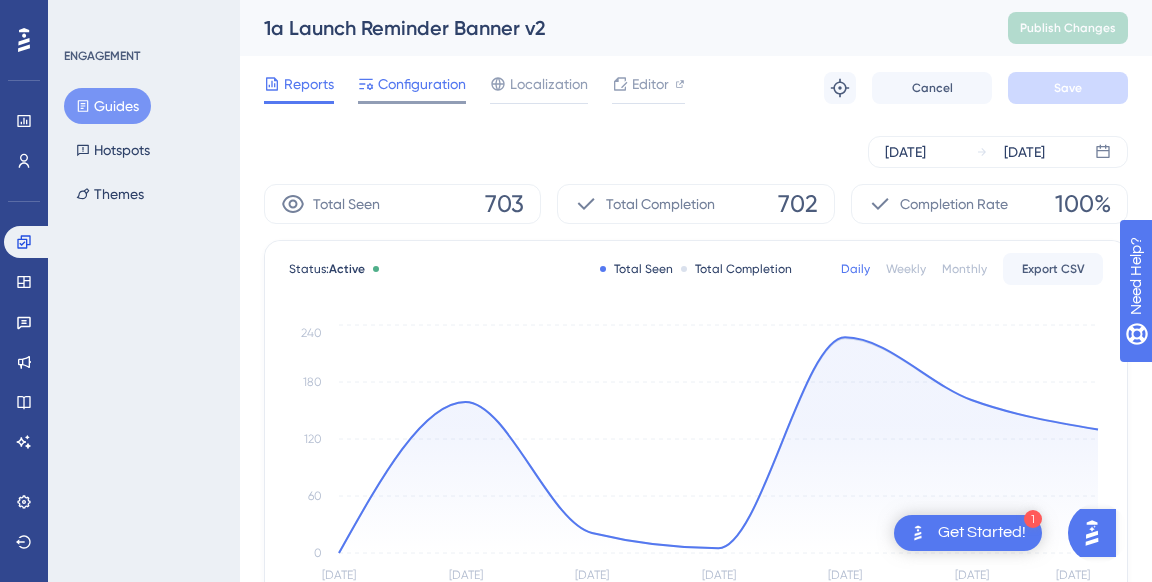 click on "Configuration" at bounding box center [412, 88] 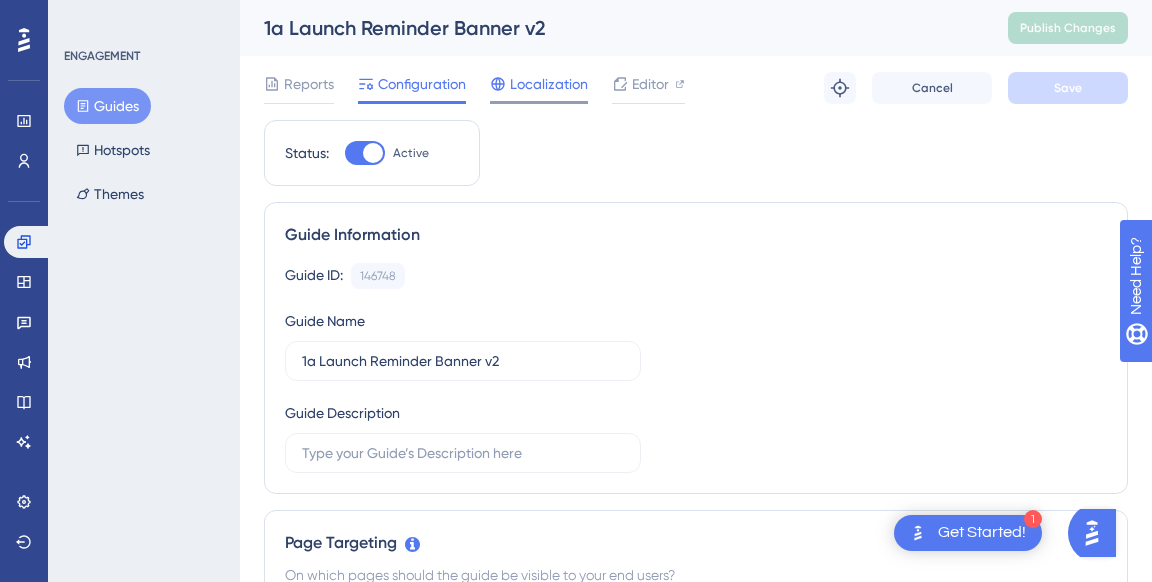 click on "Localization" at bounding box center (539, 88) 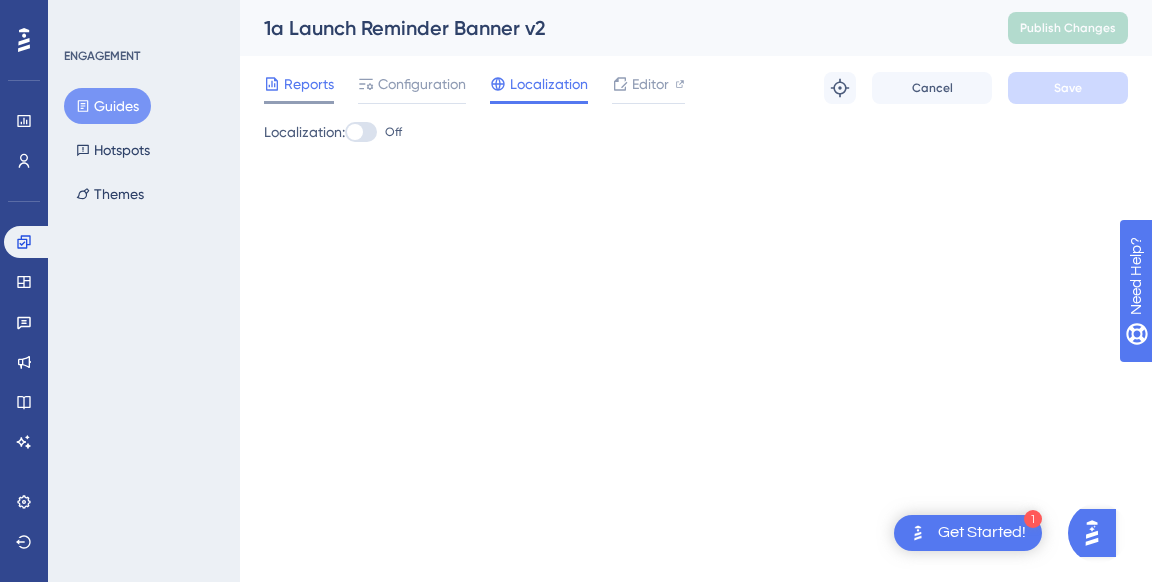 click on "Reports" at bounding box center (309, 84) 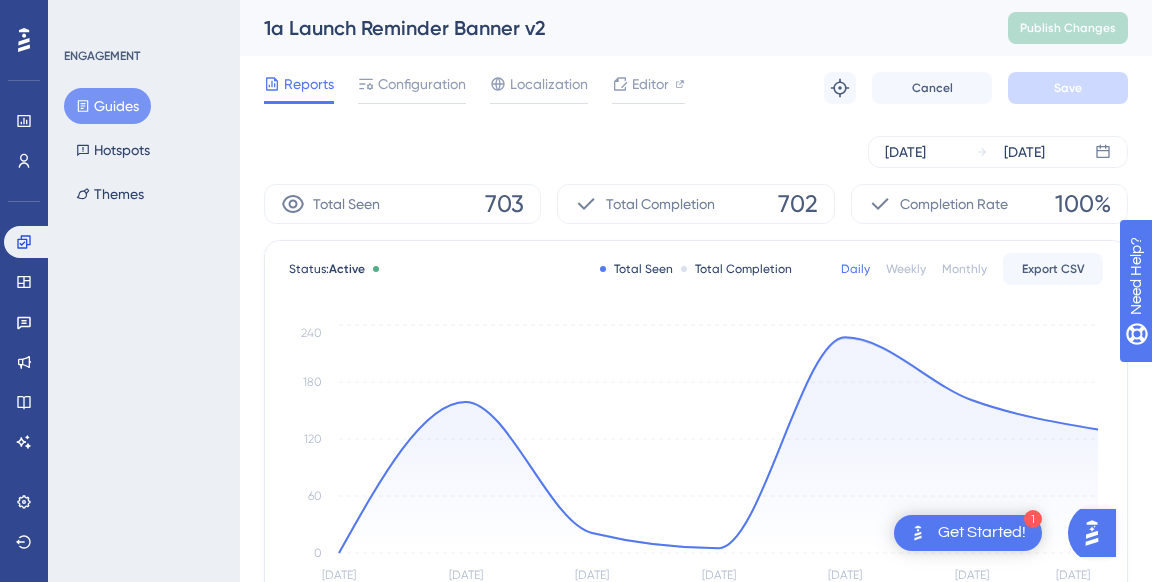 click on "Guides" at bounding box center (107, 106) 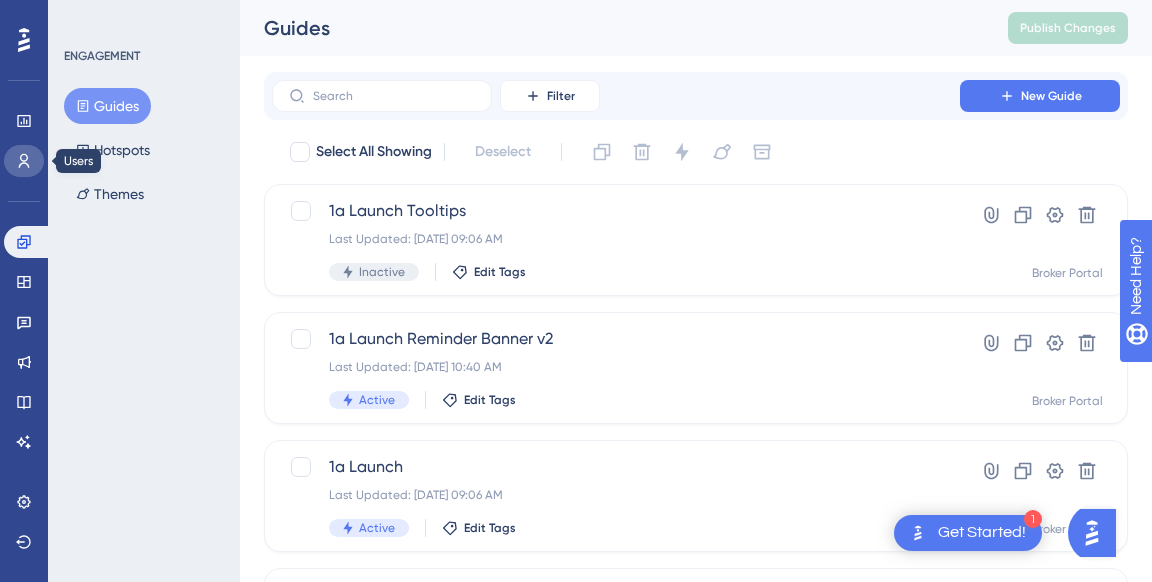 click at bounding box center [24, 161] 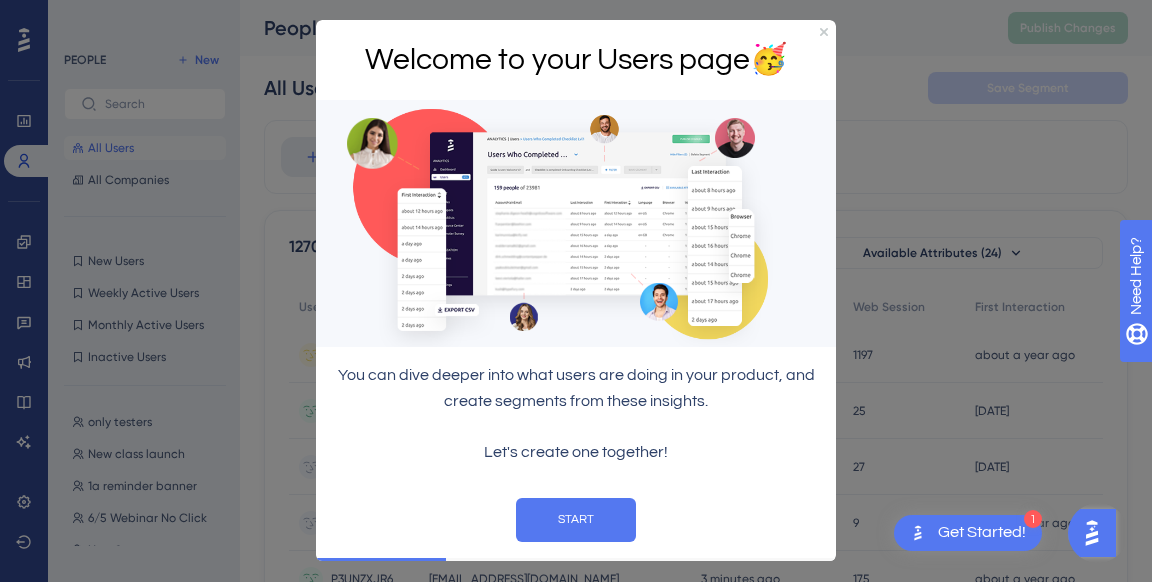 scroll, scrollTop: 0, scrollLeft: 0, axis: both 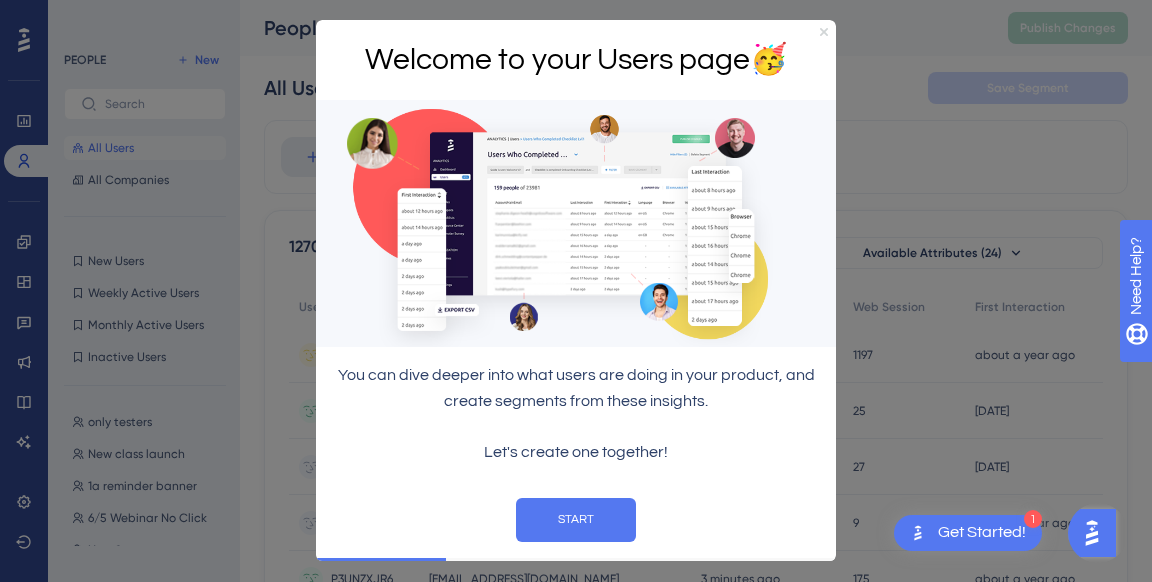 click 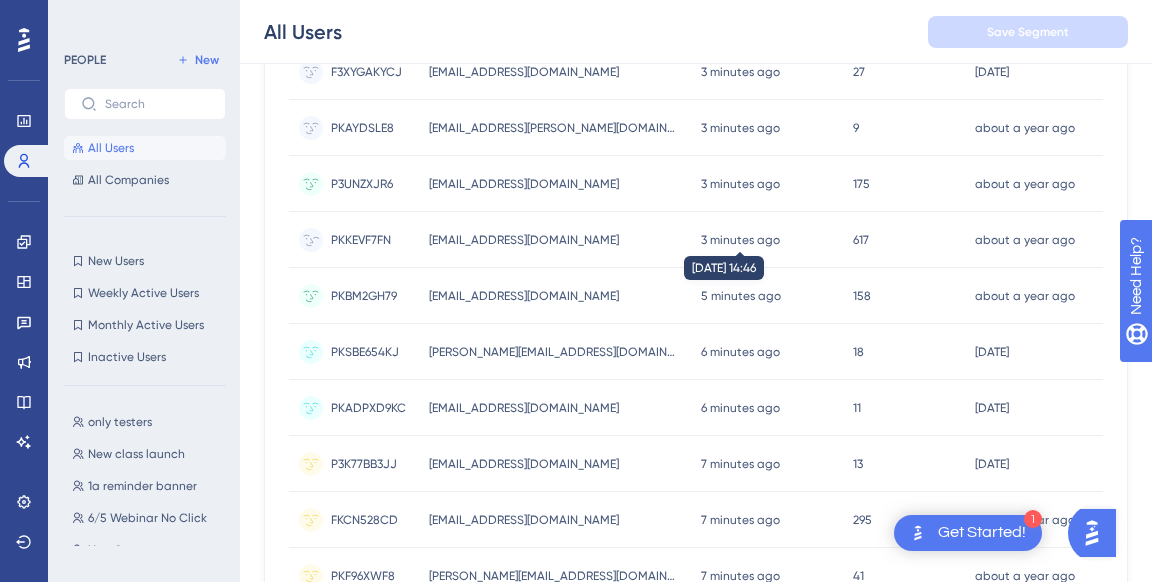 scroll, scrollTop: 410, scrollLeft: 0, axis: vertical 